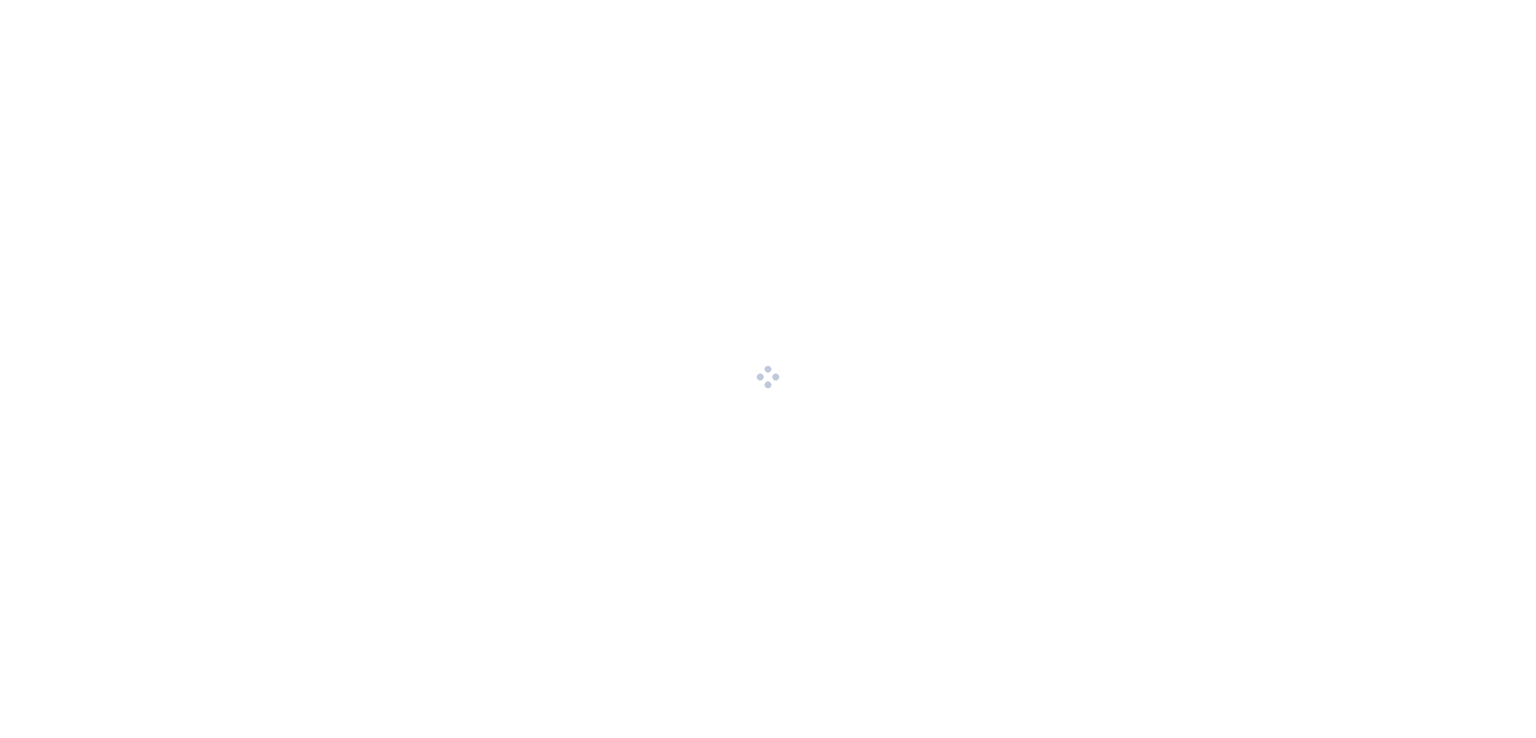 scroll, scrollTop: 0, scrollLeft: 0, axis: both 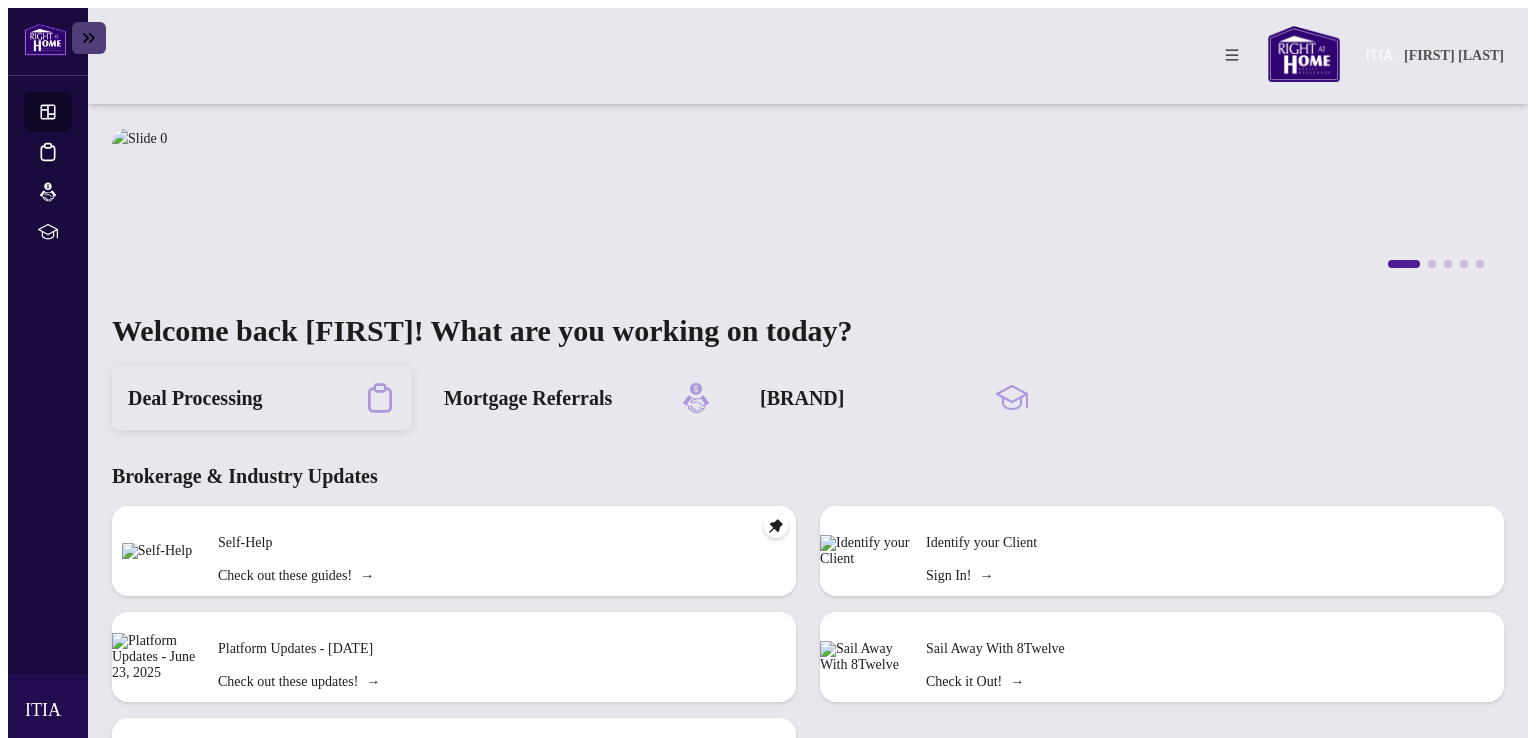 click on "Deal Processing" at bounding box center [195, 398] 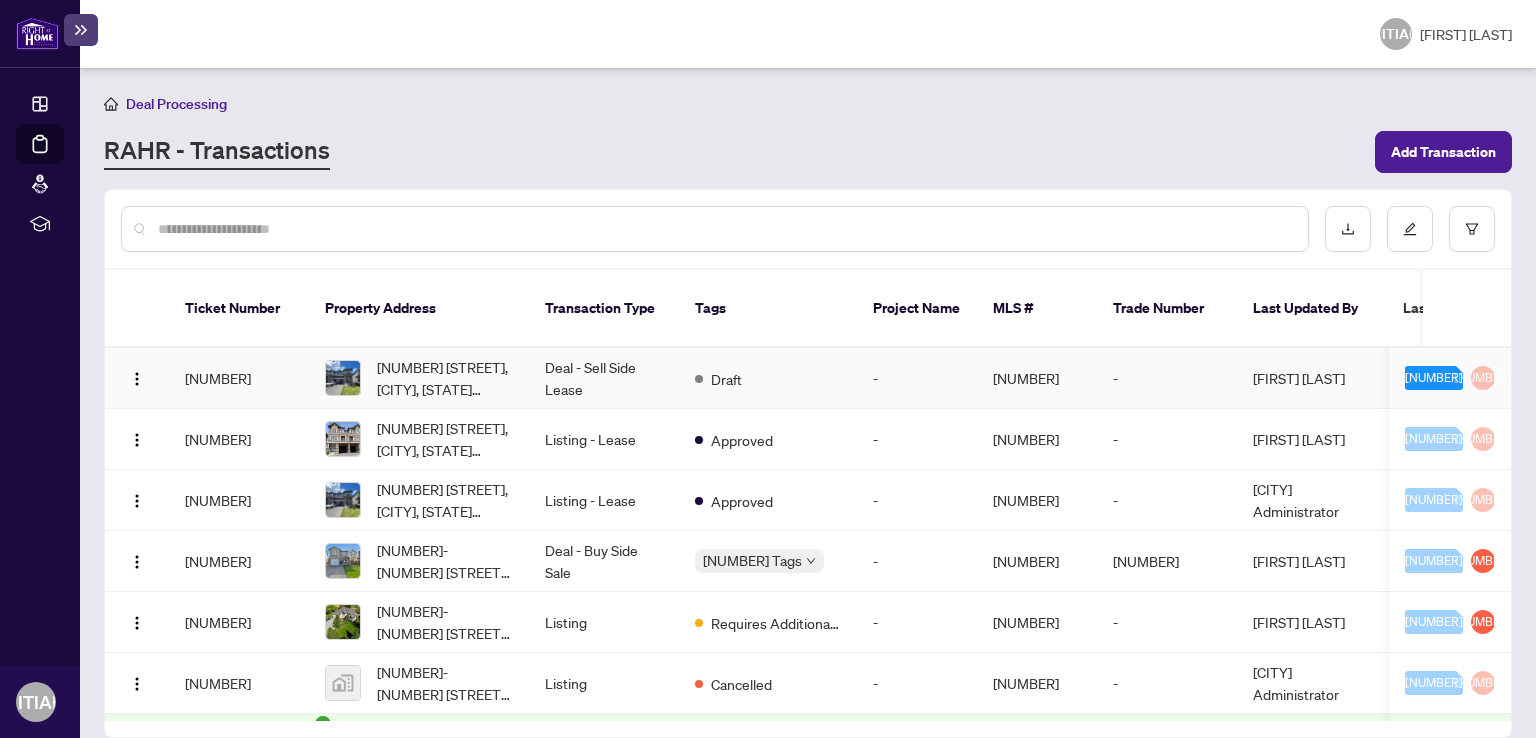 click on "[NUMBER]" at bounding box center (1434, 378) 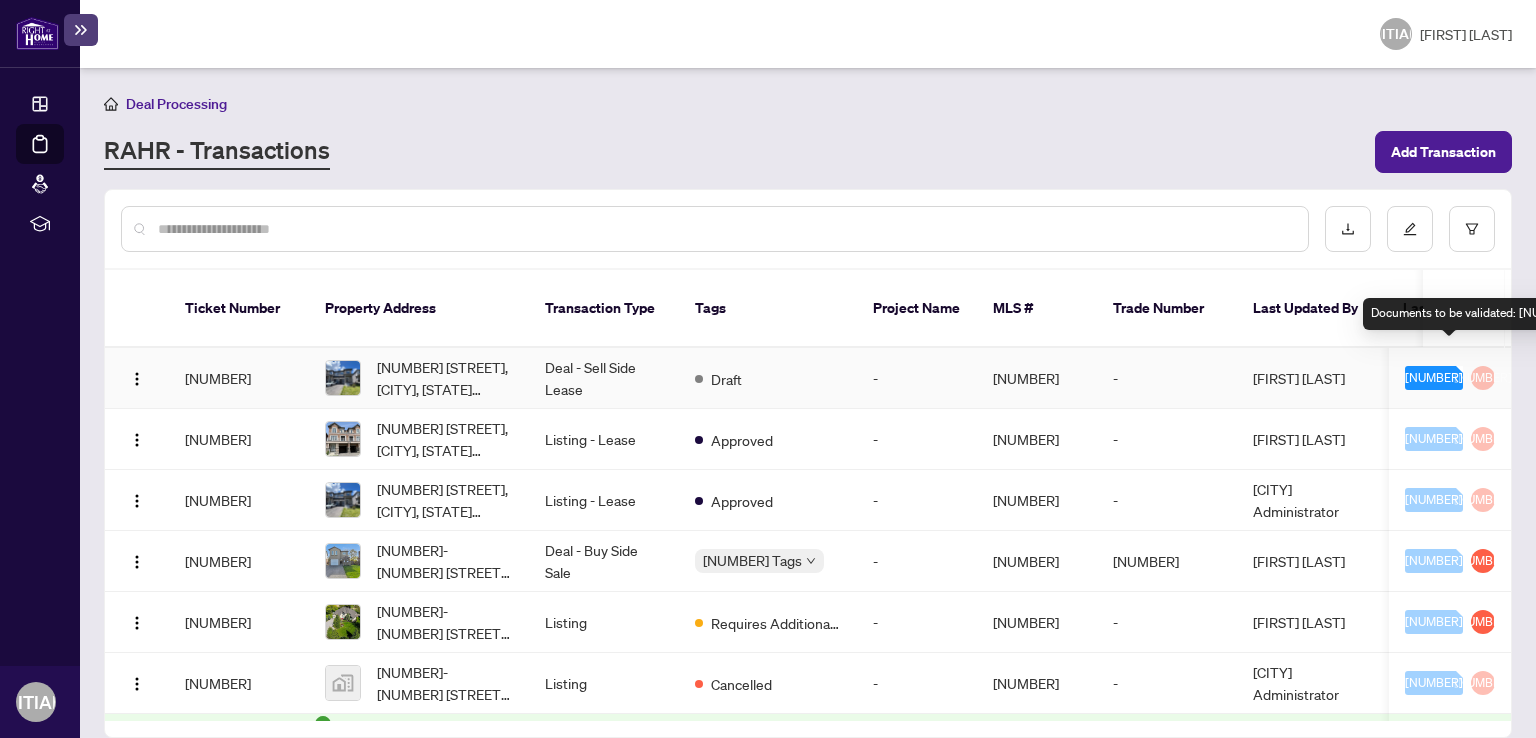 click on "[NUMBER]" at bounding box center (1434, 378) 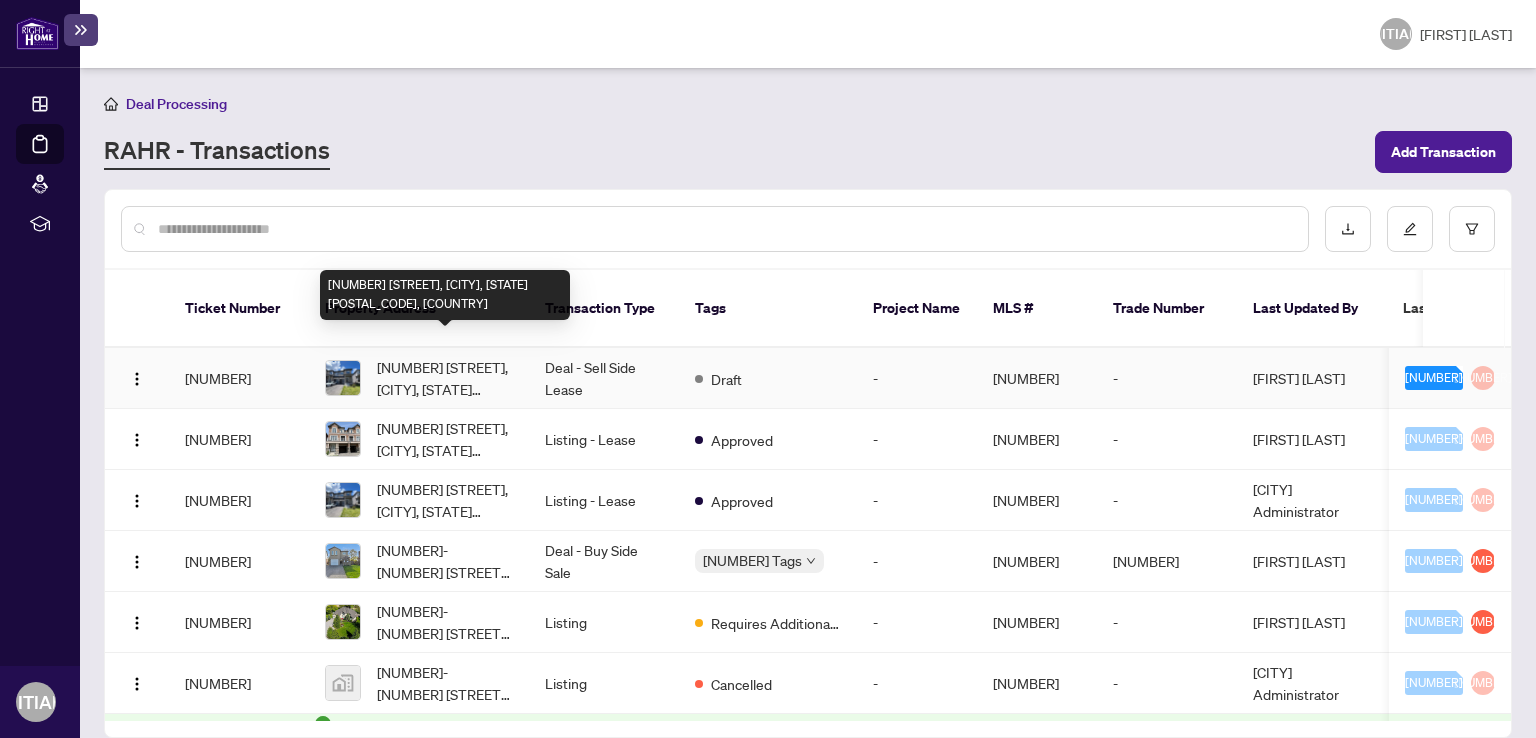 click on "[NUMBER] [STREET], [CITY], [STATE] [POSTAL_CODE], [COUNTRY]" at bounding box center (445, 378) 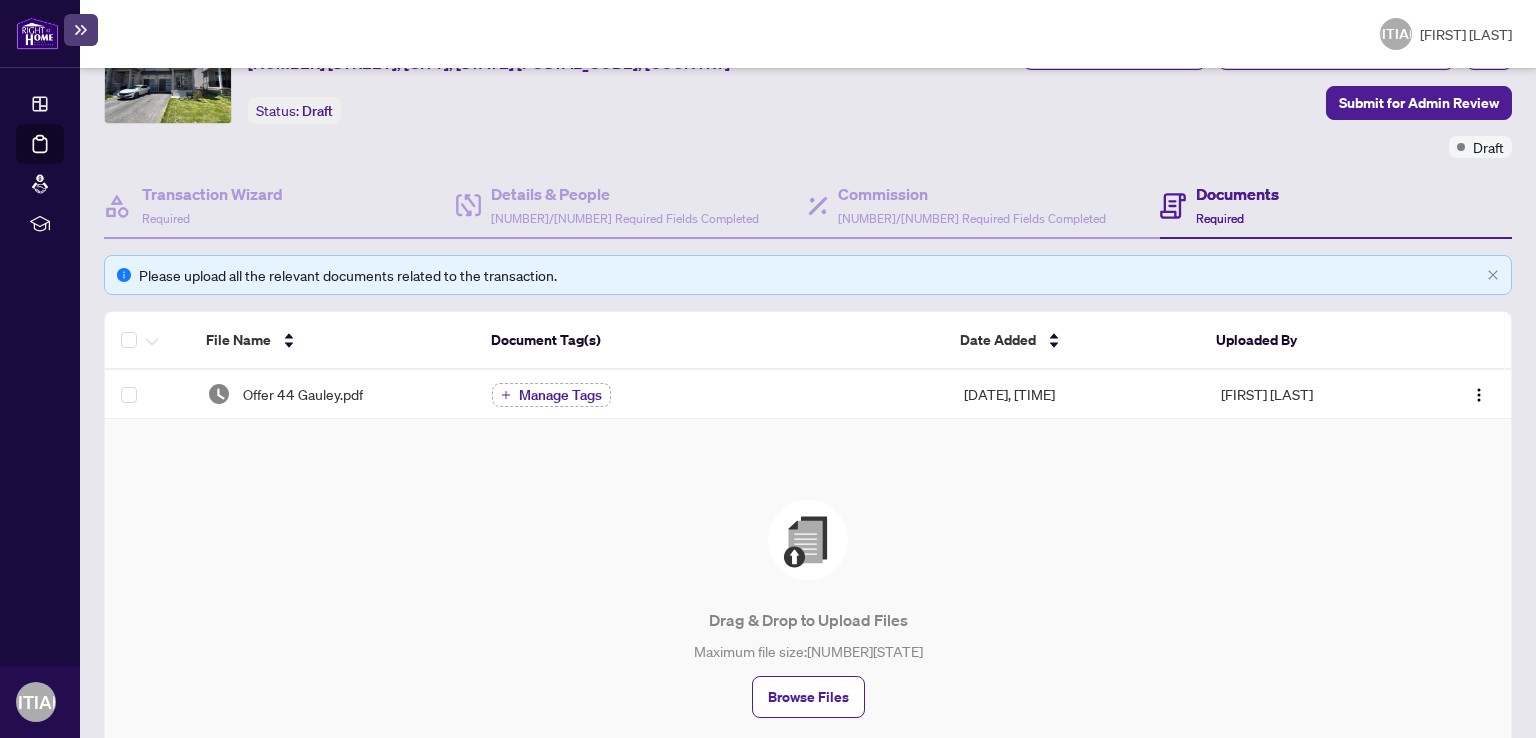 scroll, scrollTop: 0, scrollLeft: 0, axis: both 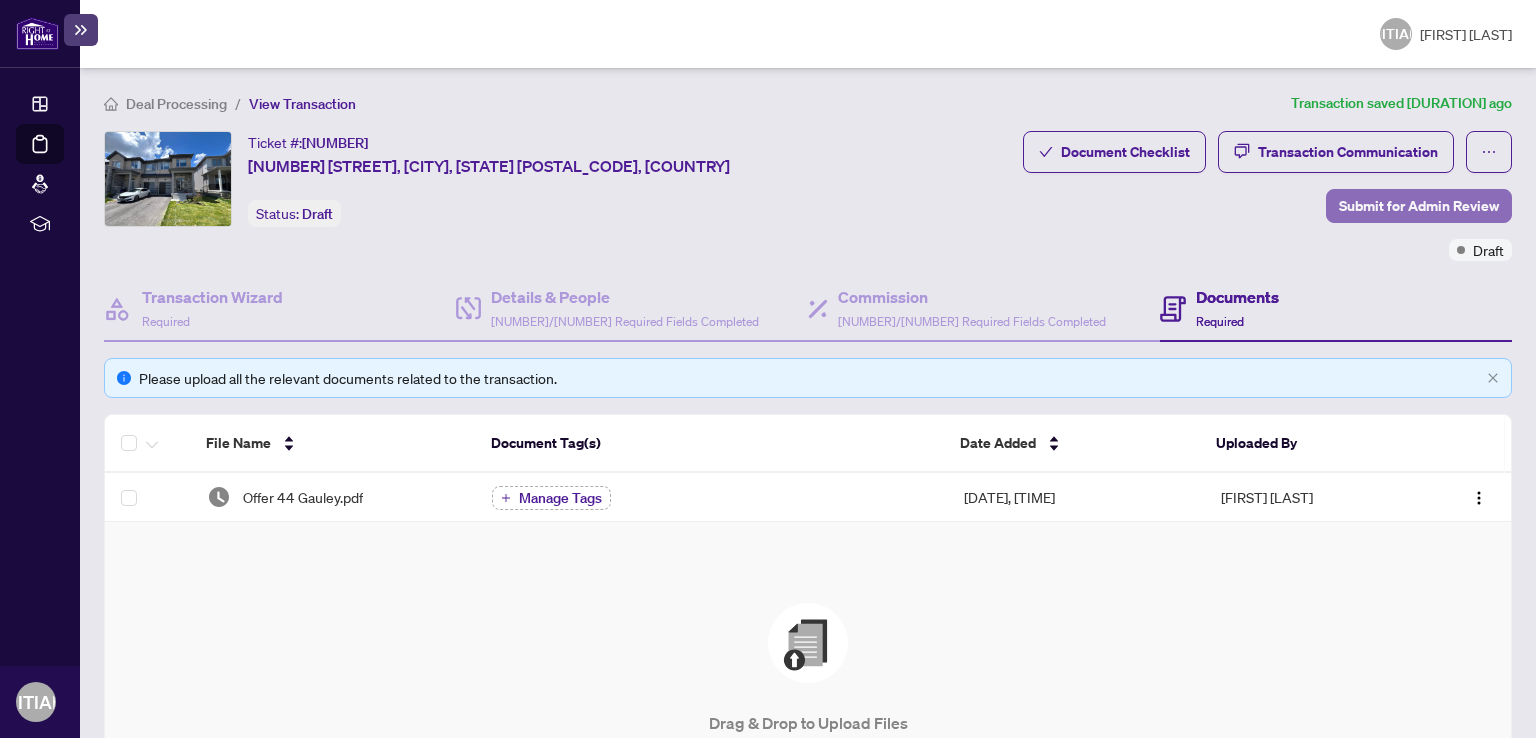 click on "Submit for Admin Review" at bounding box center (1419, 206) 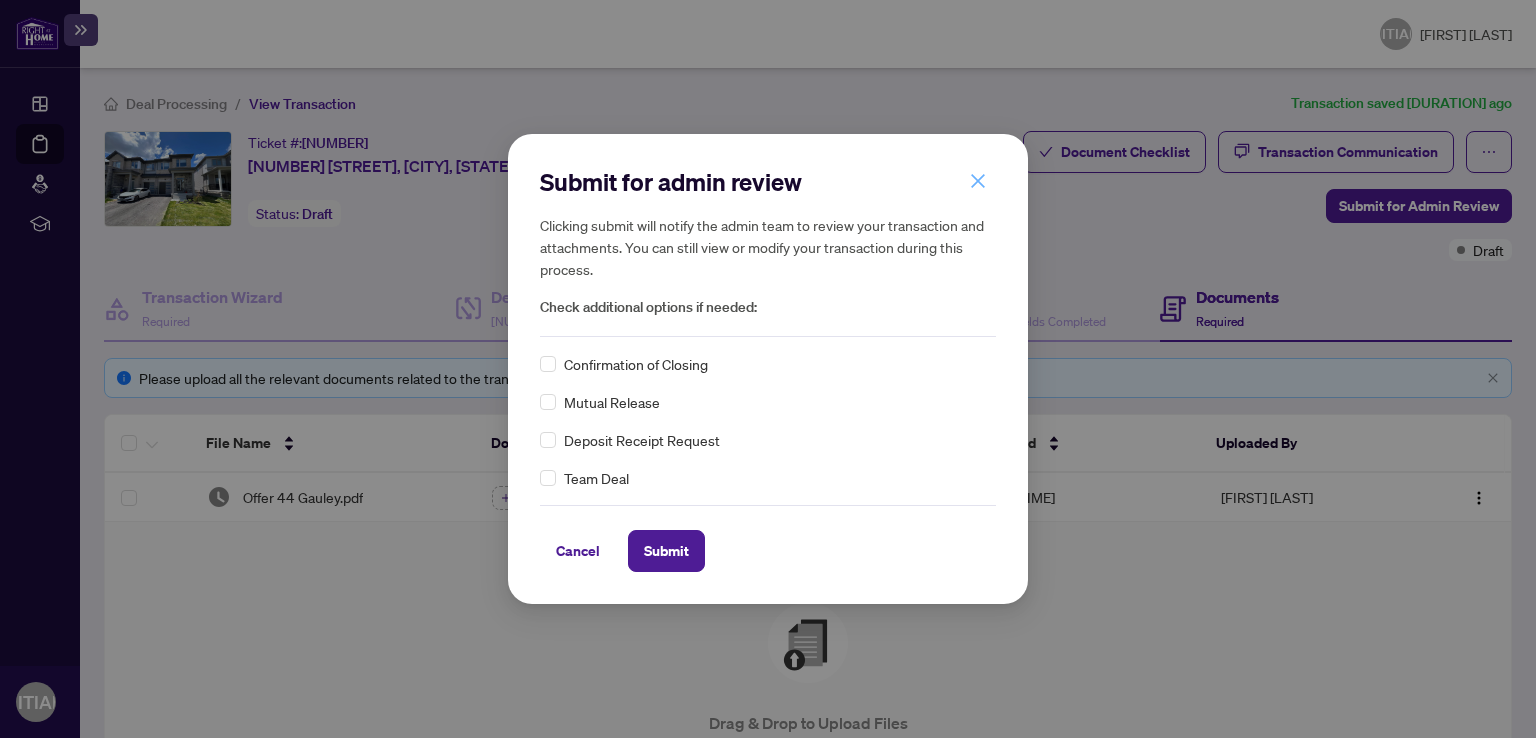 click at bounding box center (978, 181) 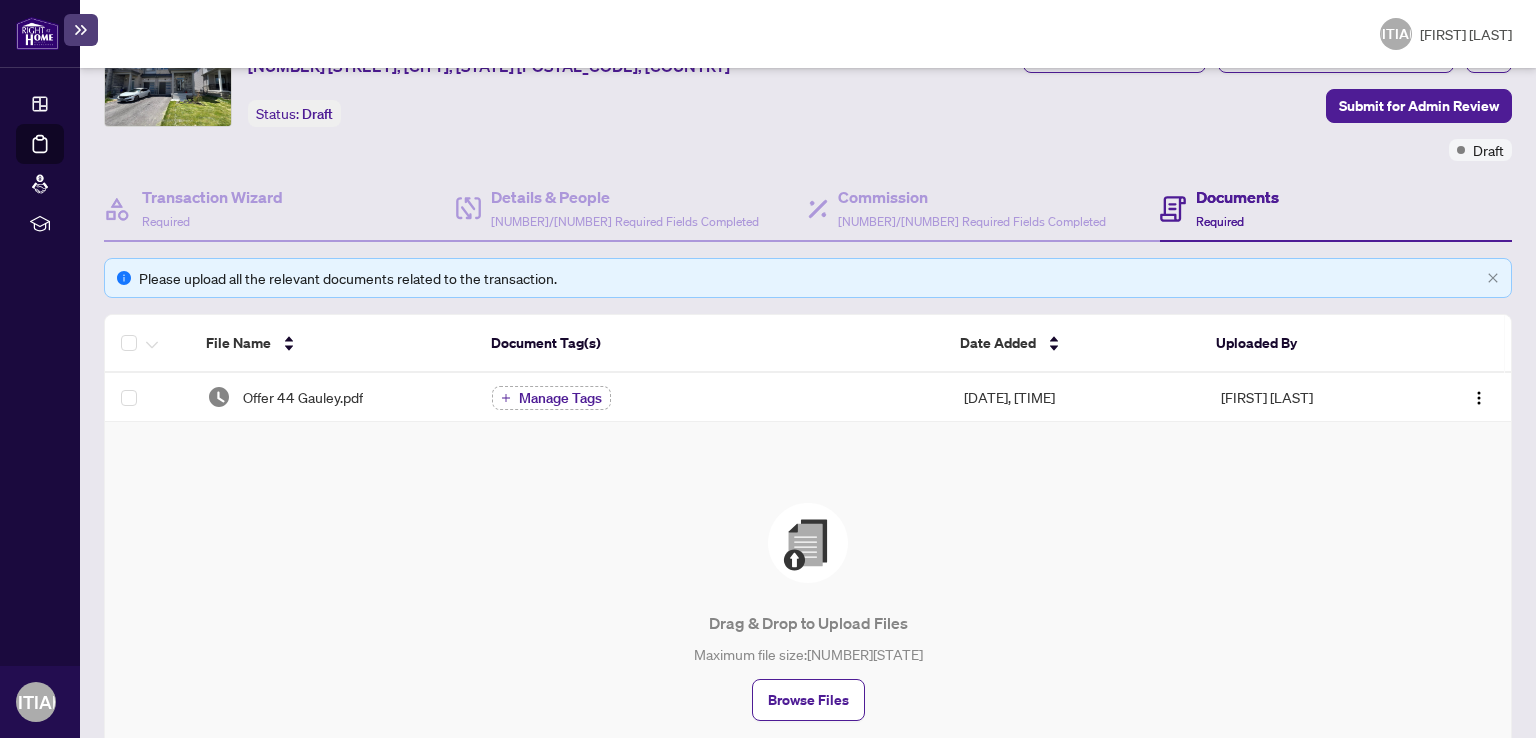 scroll, scrollTop: 200, scrollLeft: 0, axis: vertical 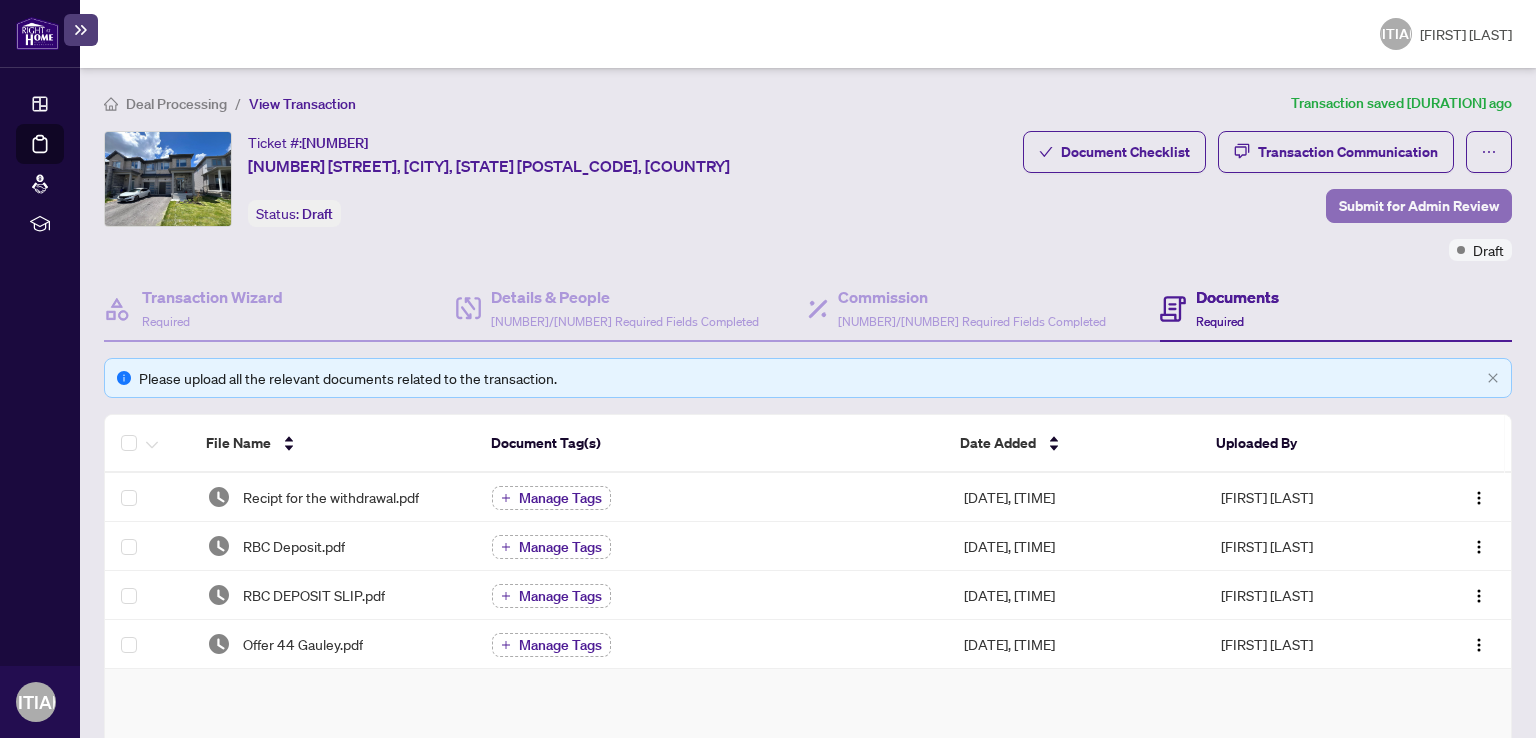 click on "Submit for Admin Review" at bounding box center [1419, 206] 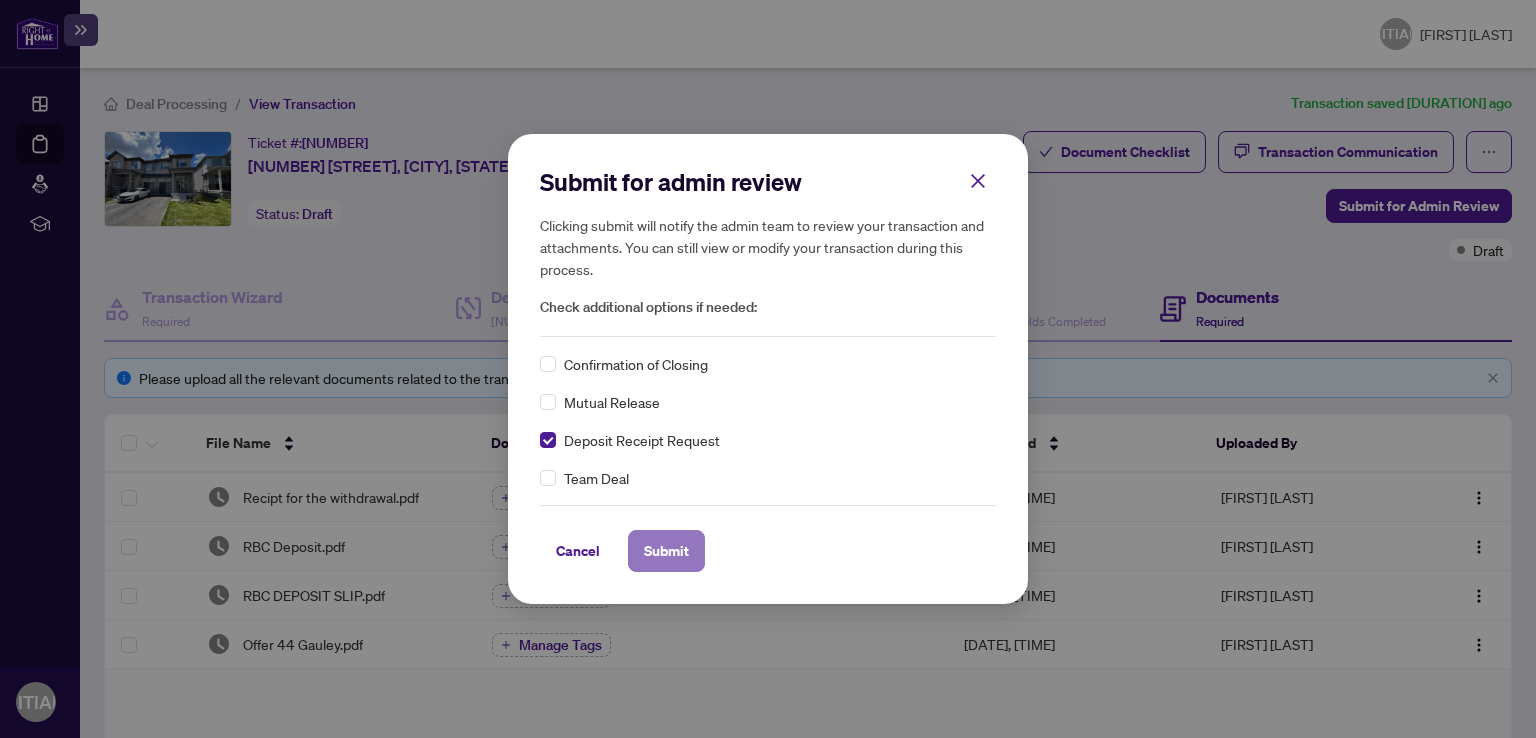 click on "Submit" at bounding box center [666, 551] 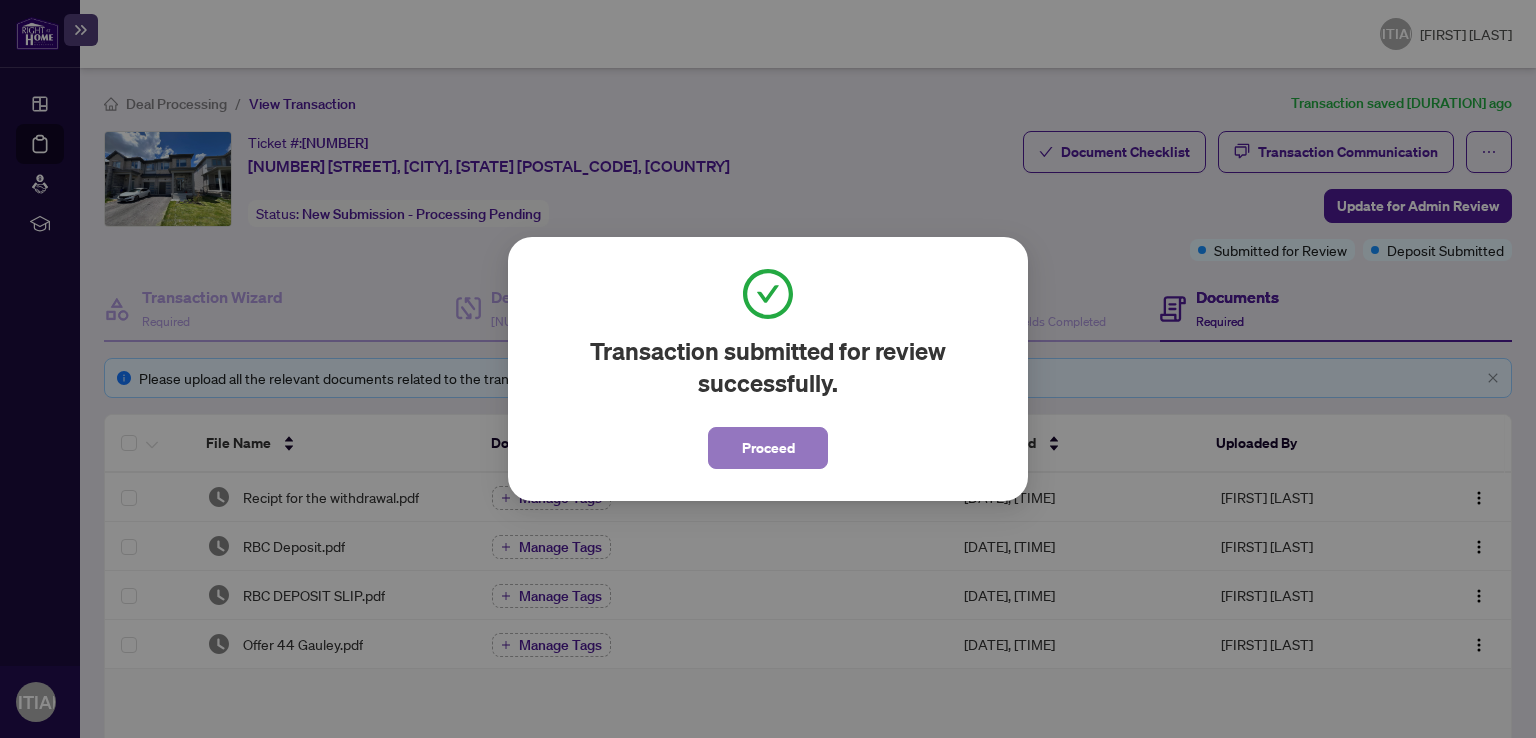 click on "Proceed" at bounding box center (768, 448) 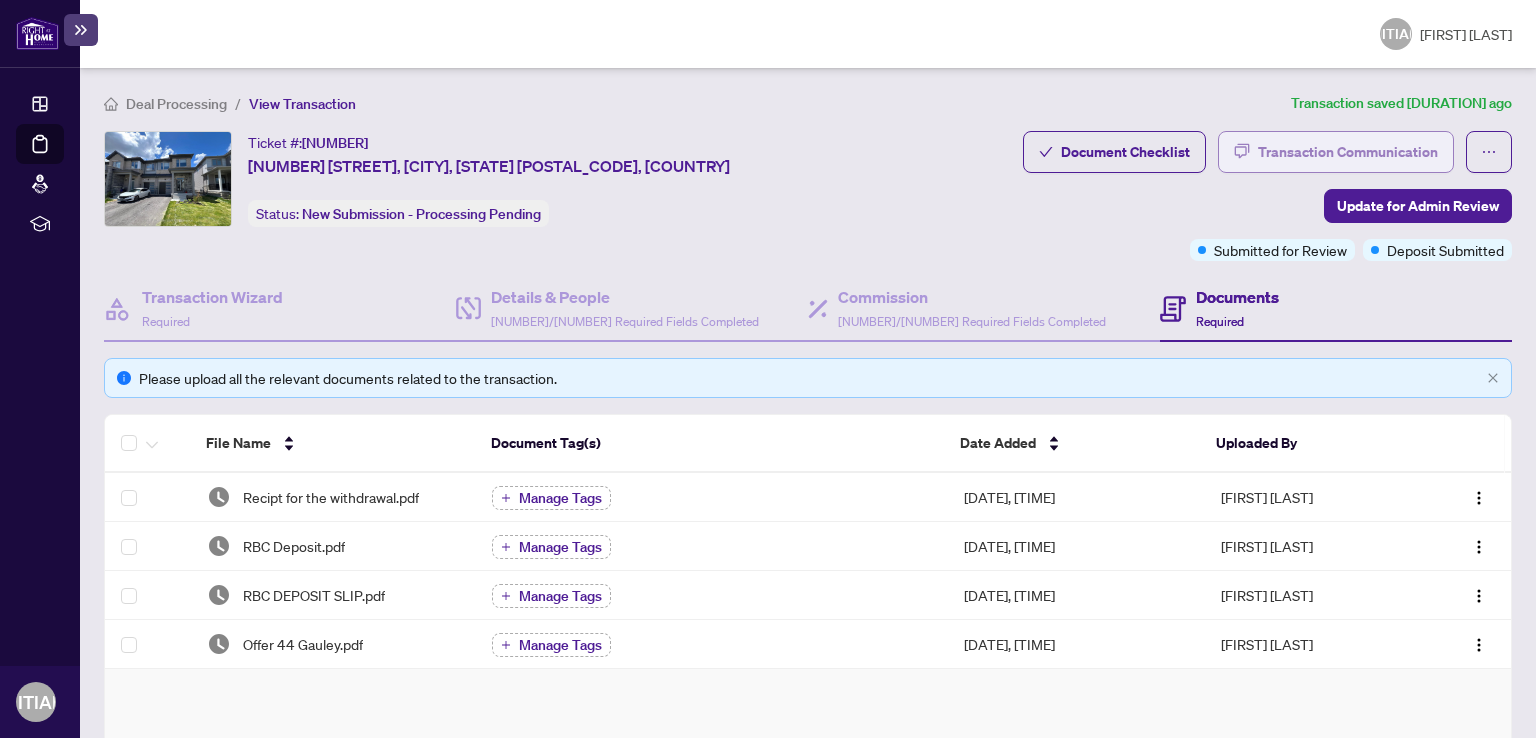 click on "Transaction Communication" at bounding box center [1348, 152] 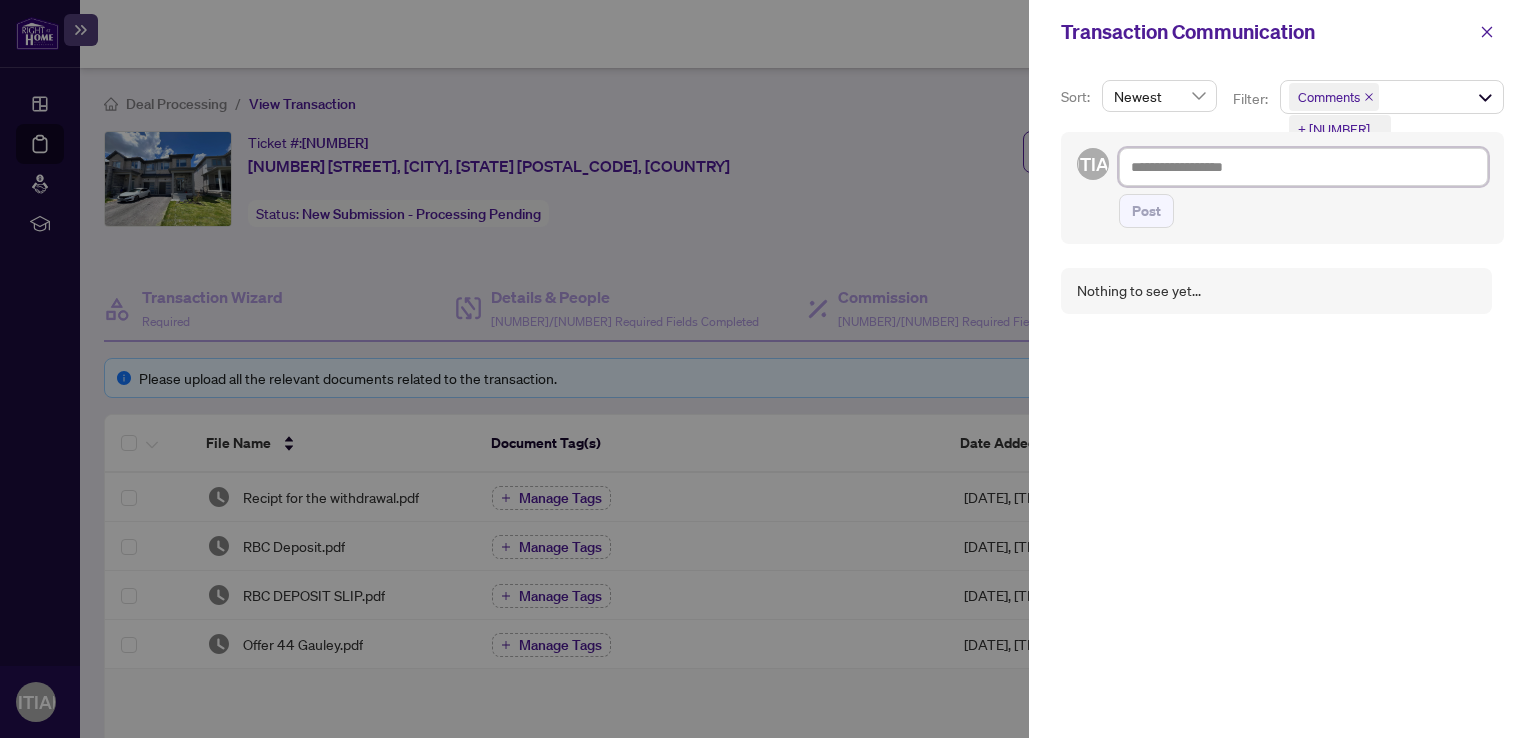 click at bounding box center [1303, 167] 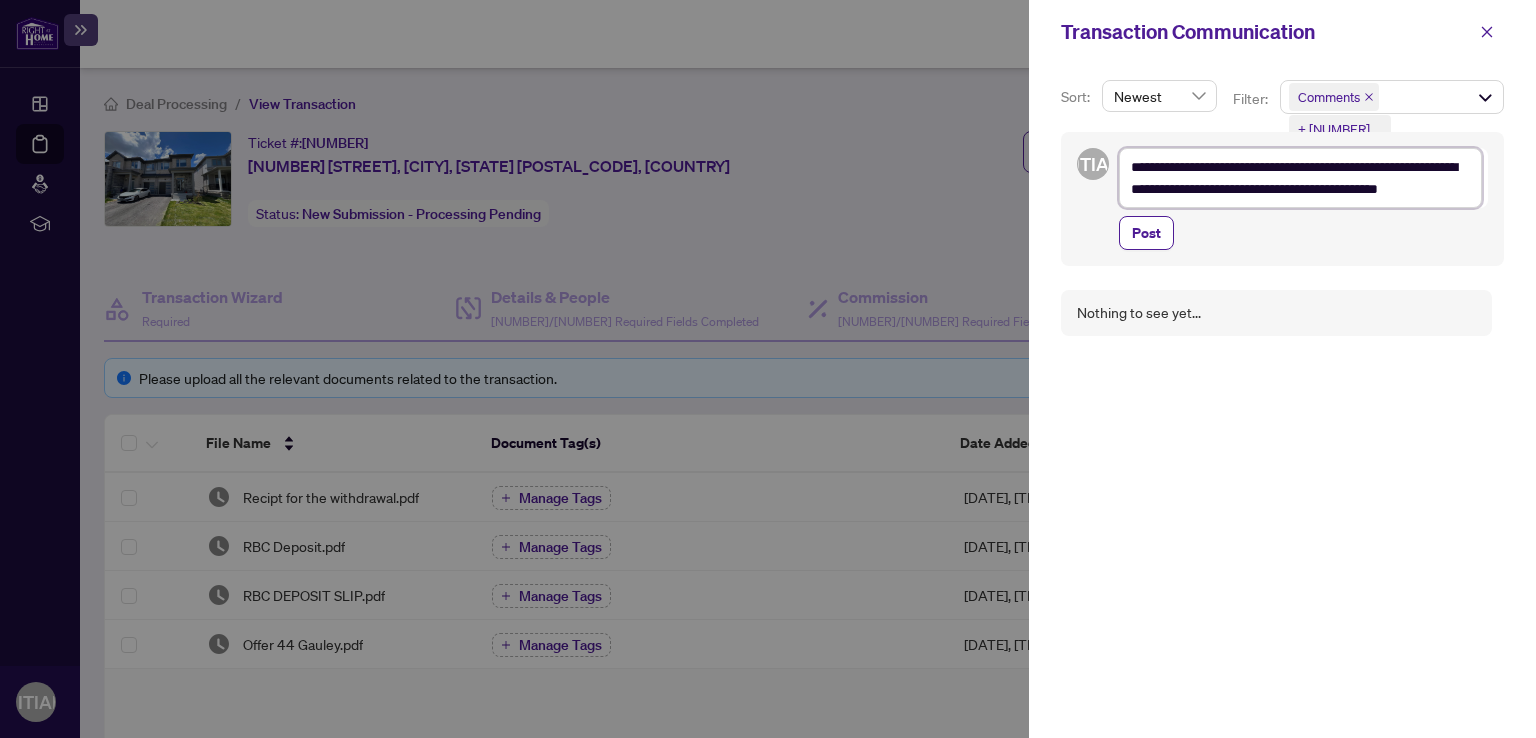 type on "**********" 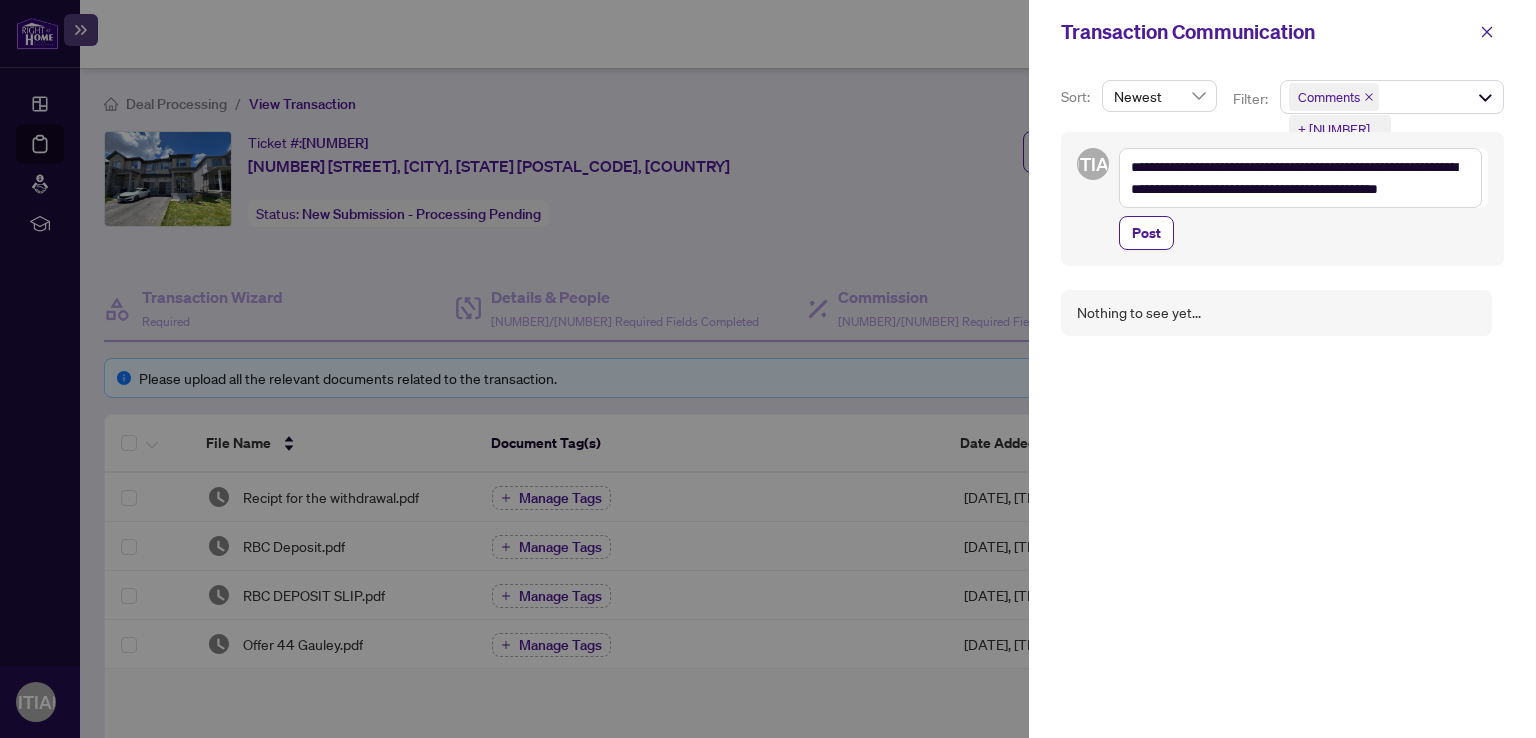click on "Nothing to see yet..." at bounding box center (1282, 513) 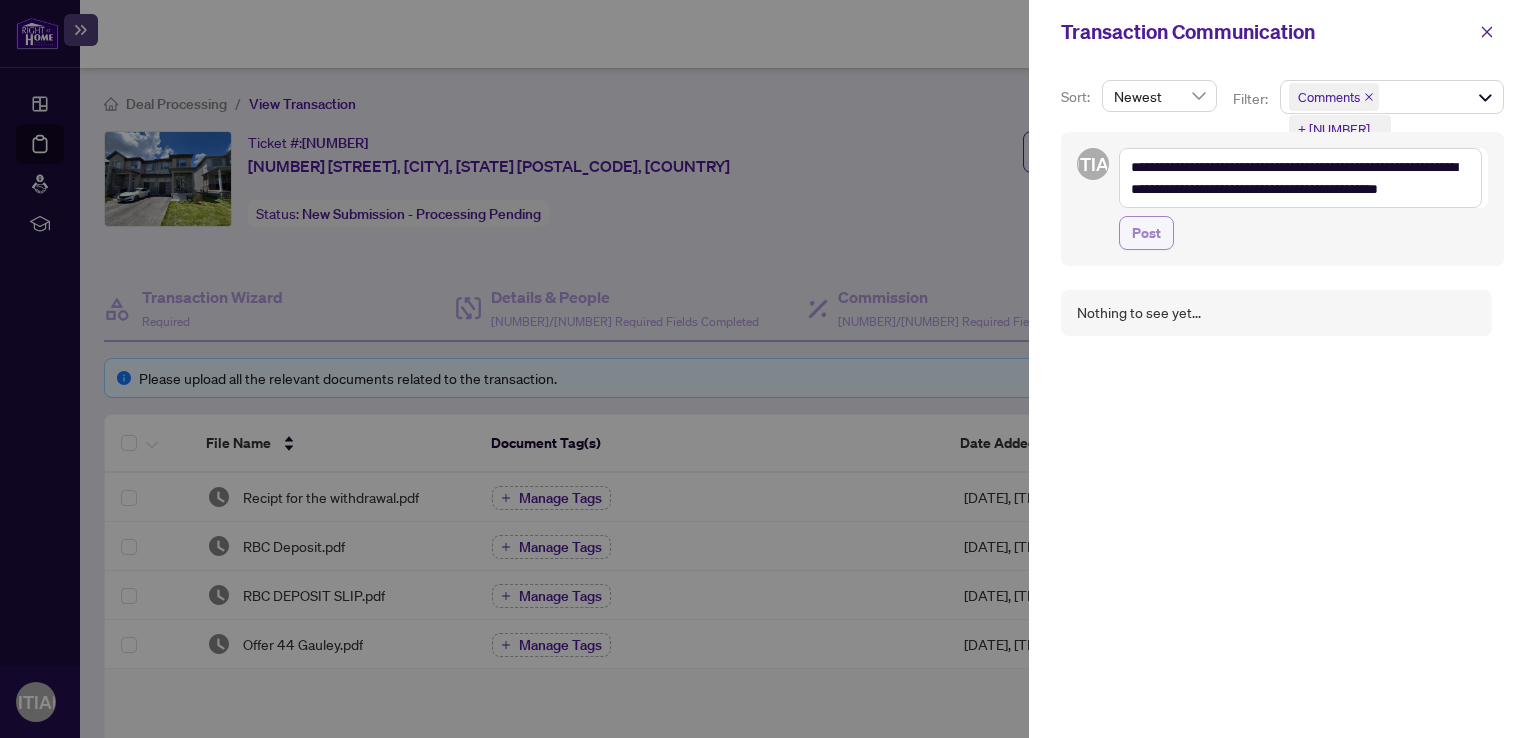 click on "Post" at bounding box center [1146, 233] 